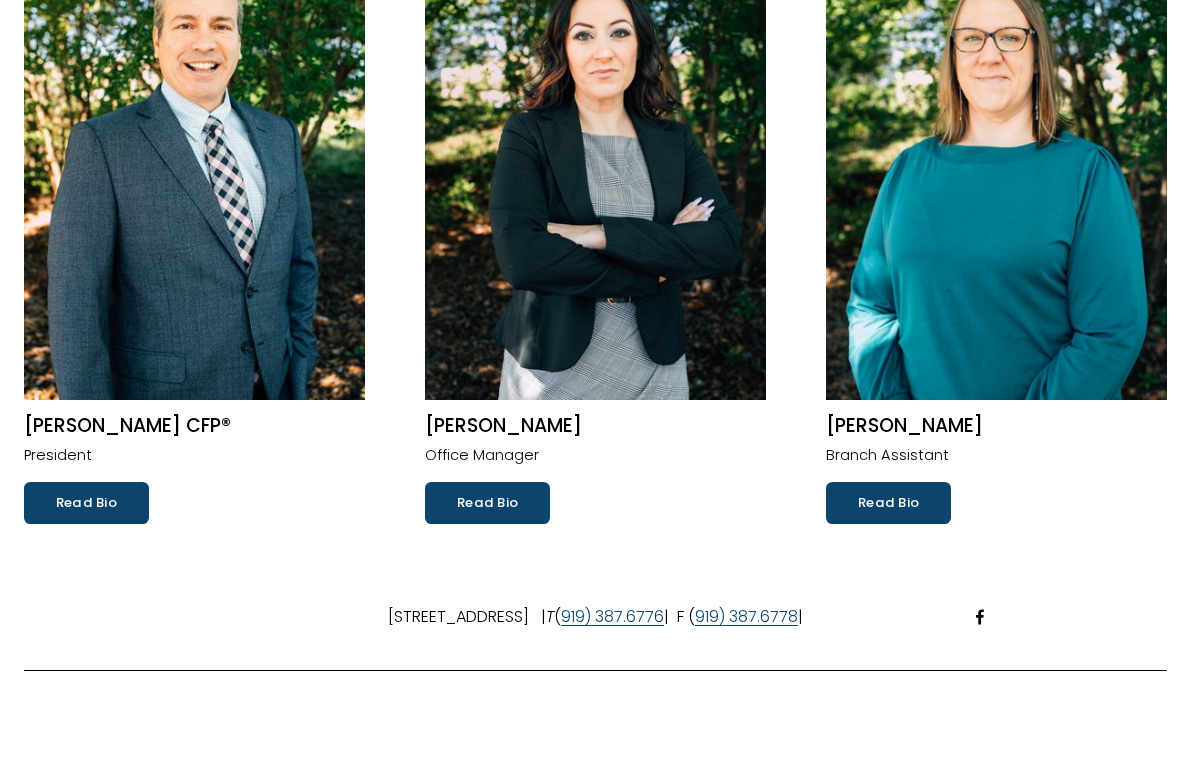 scroll, scrollTop: 300, scrollLeft: 0, axis: vertical 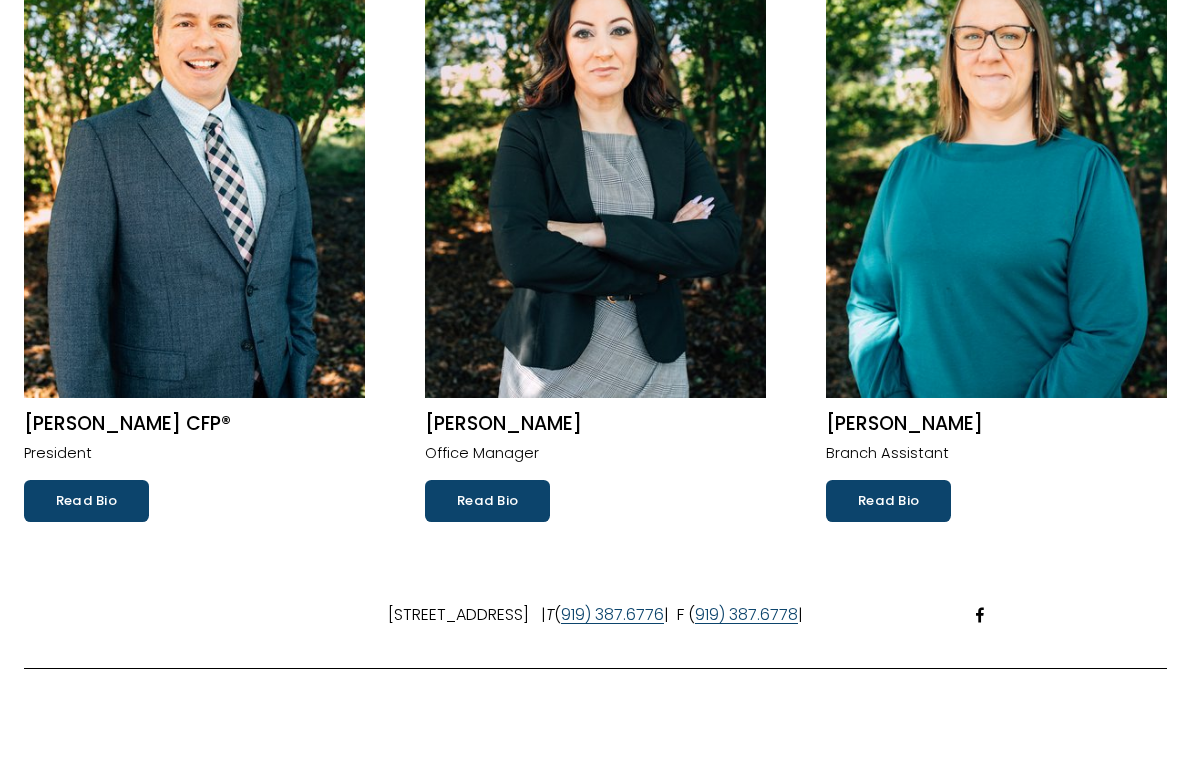 click on "Read Bio" 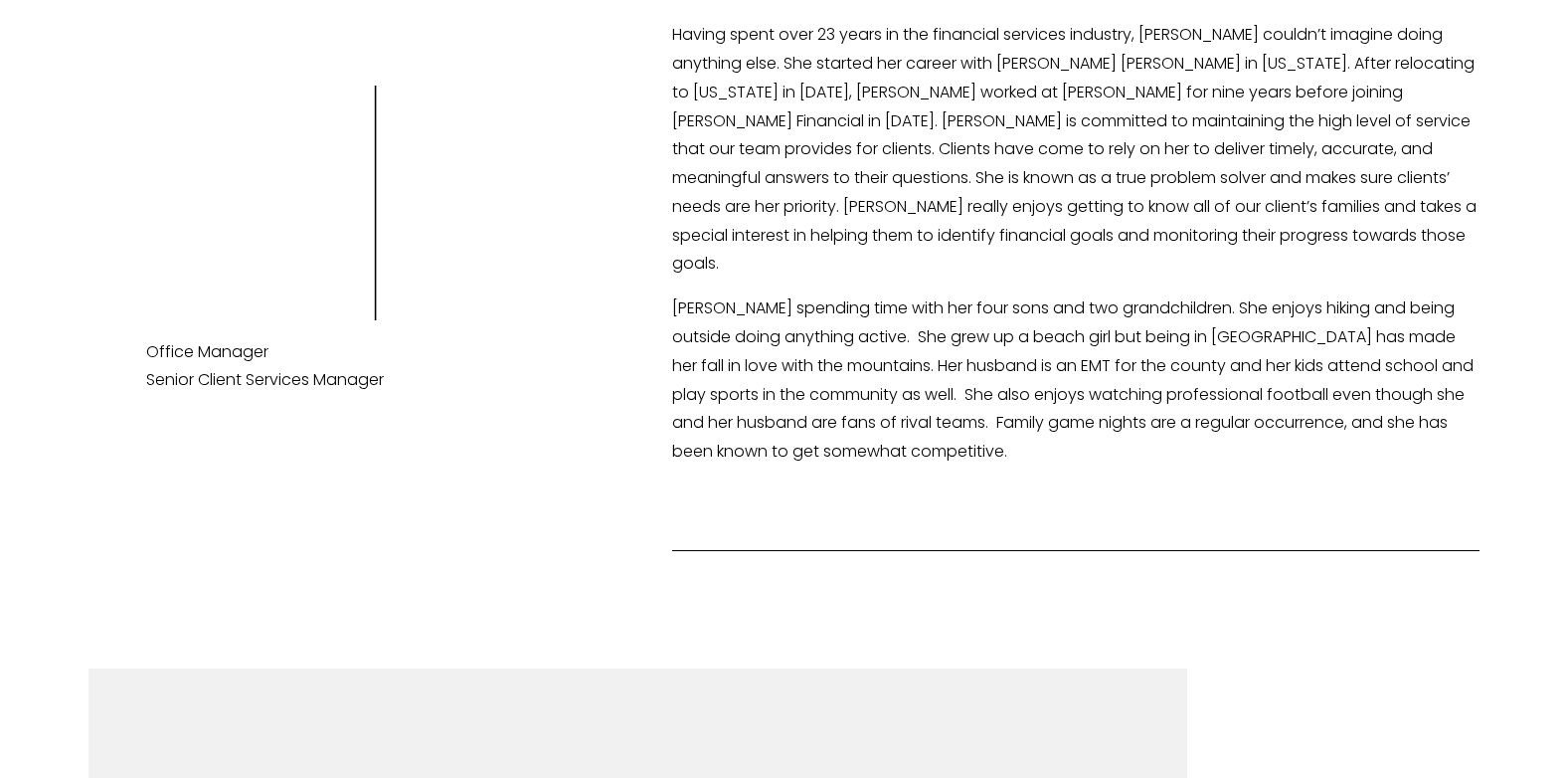 scroll, scrollTop: 0, scrollLeft: 0, axis: both 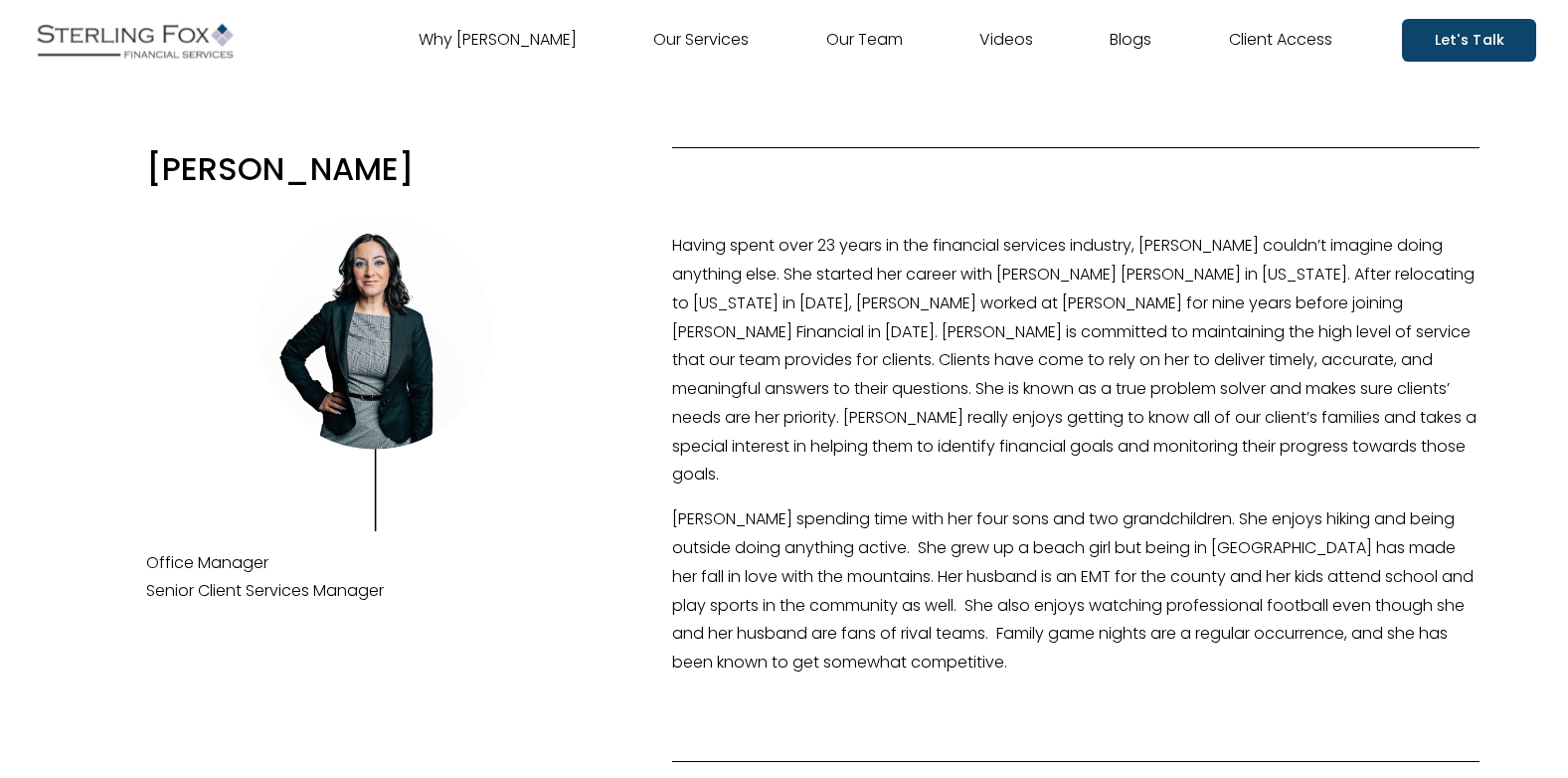 click on "Videos" at bounding box center [1006, 41] 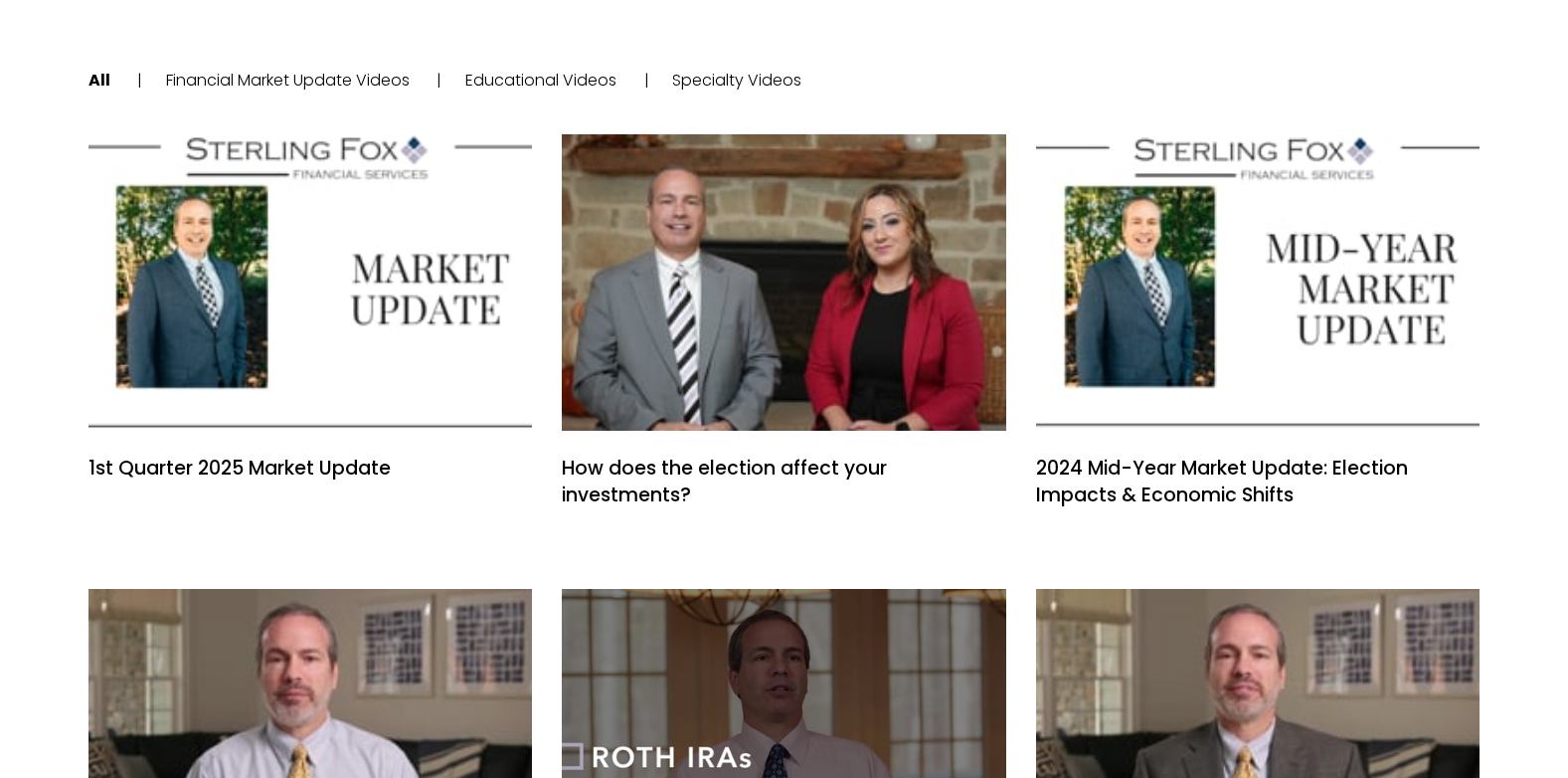 scroll, scrollTop: 0, scrollLeft: 0, axis: both 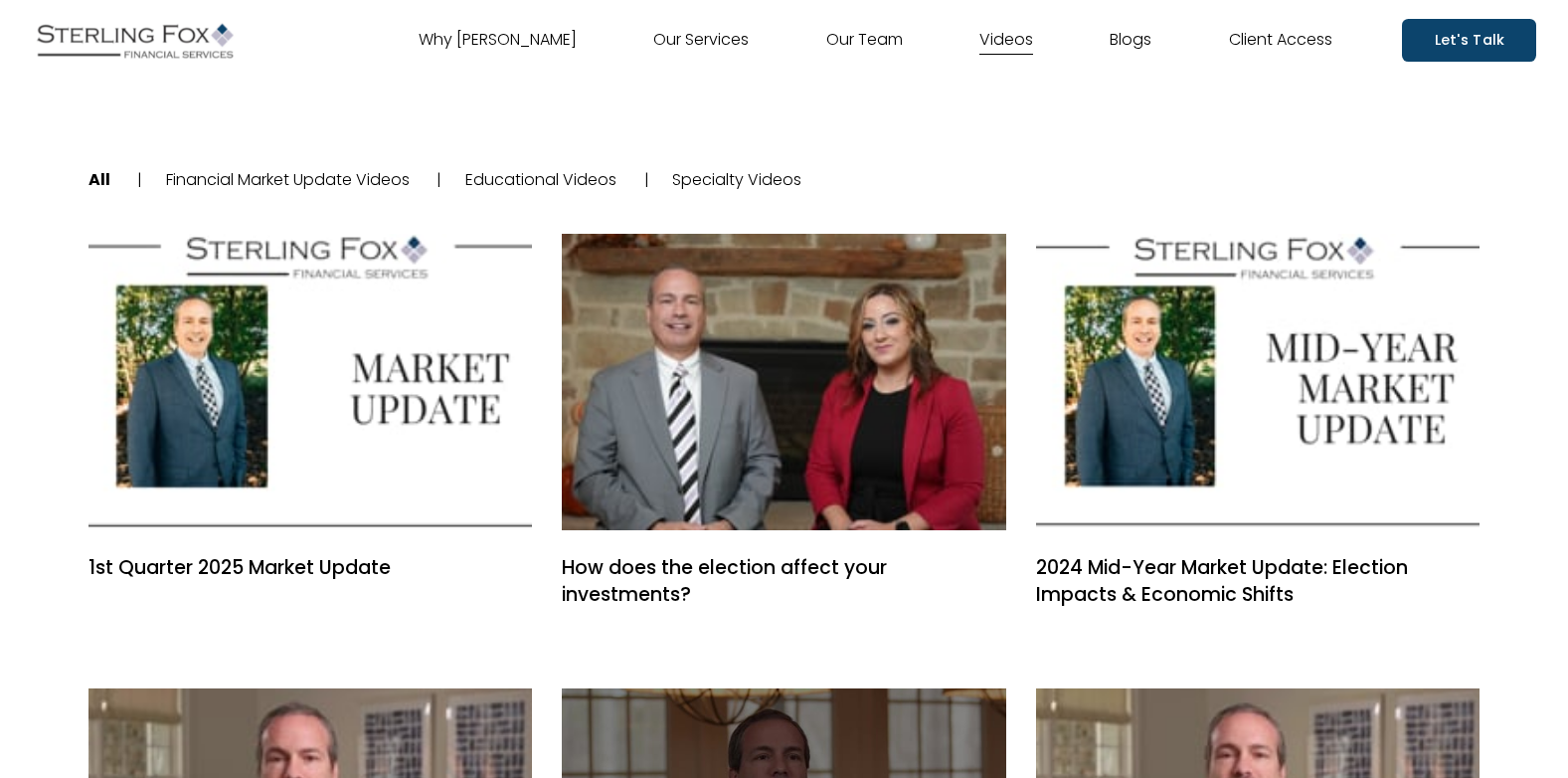 click on "Blogs" at bounding box center [1131, 41] 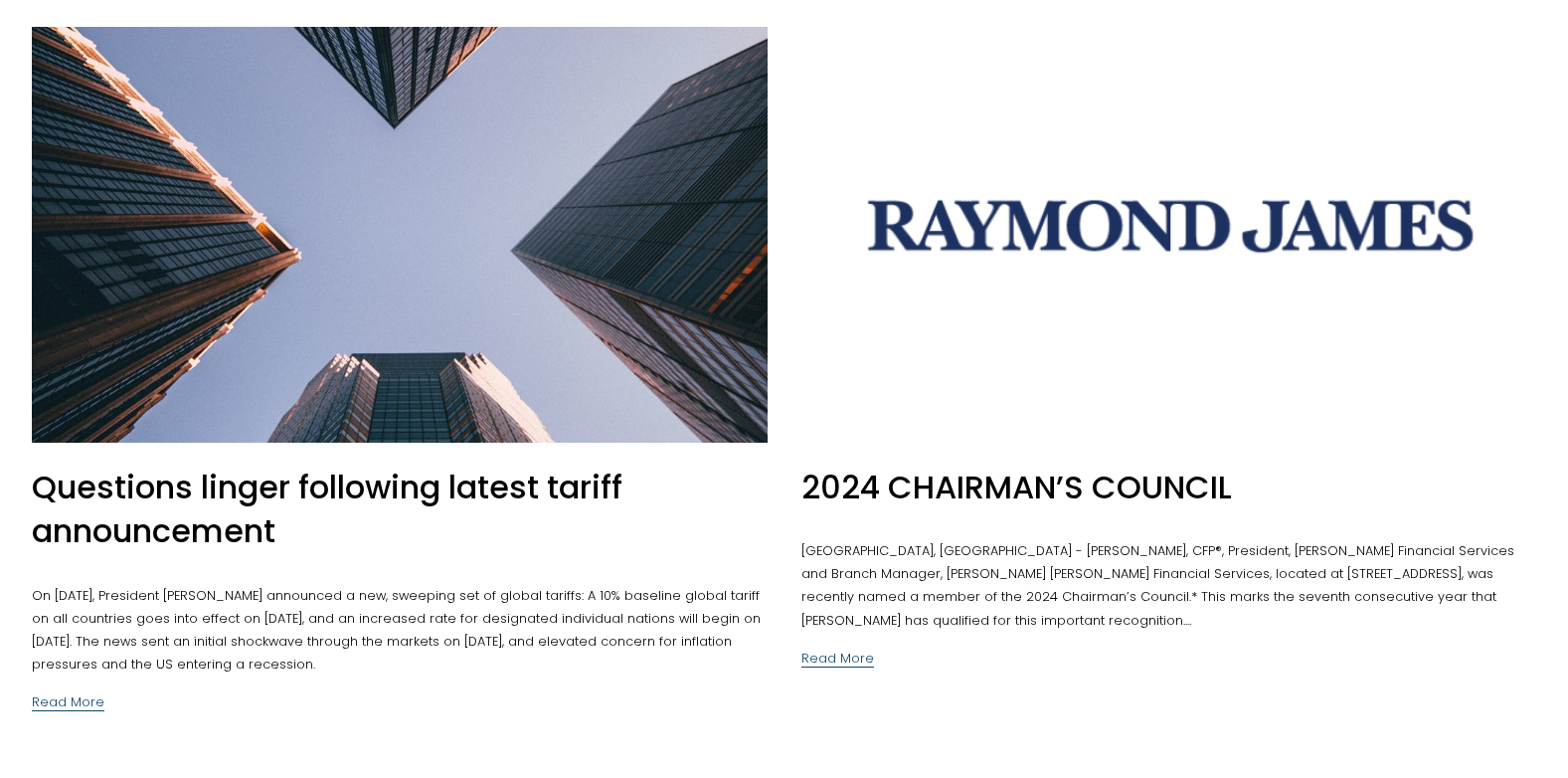 scroll, scrollTop: 0, scrollLeft: 0, axis: both 